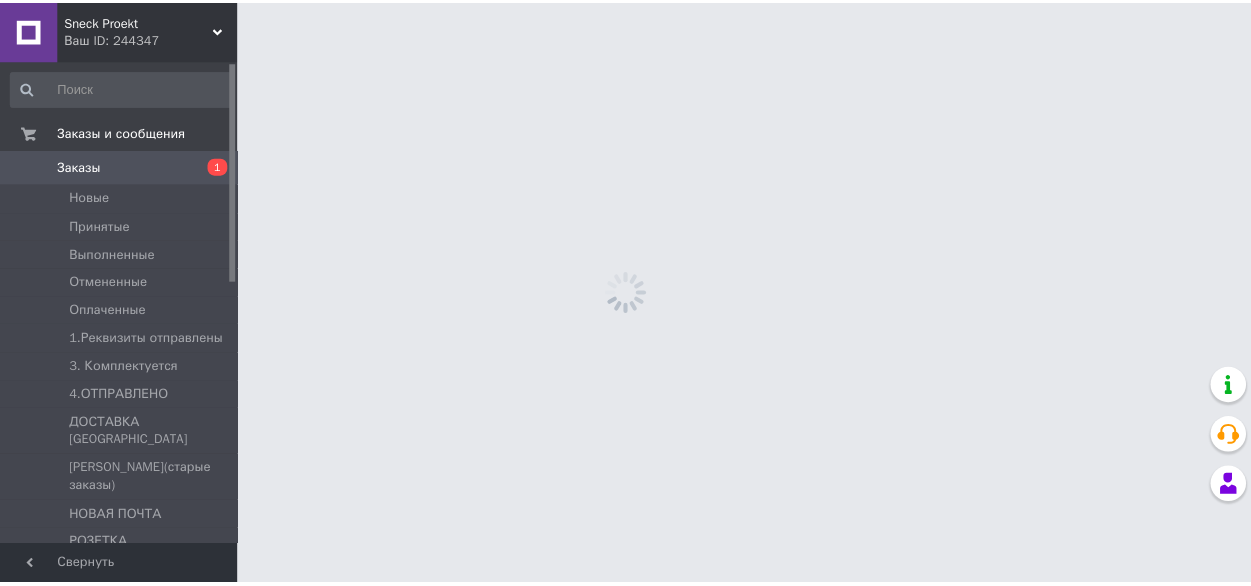 scroll, scrollTop: 0, scrollLeft: 0, axis: both 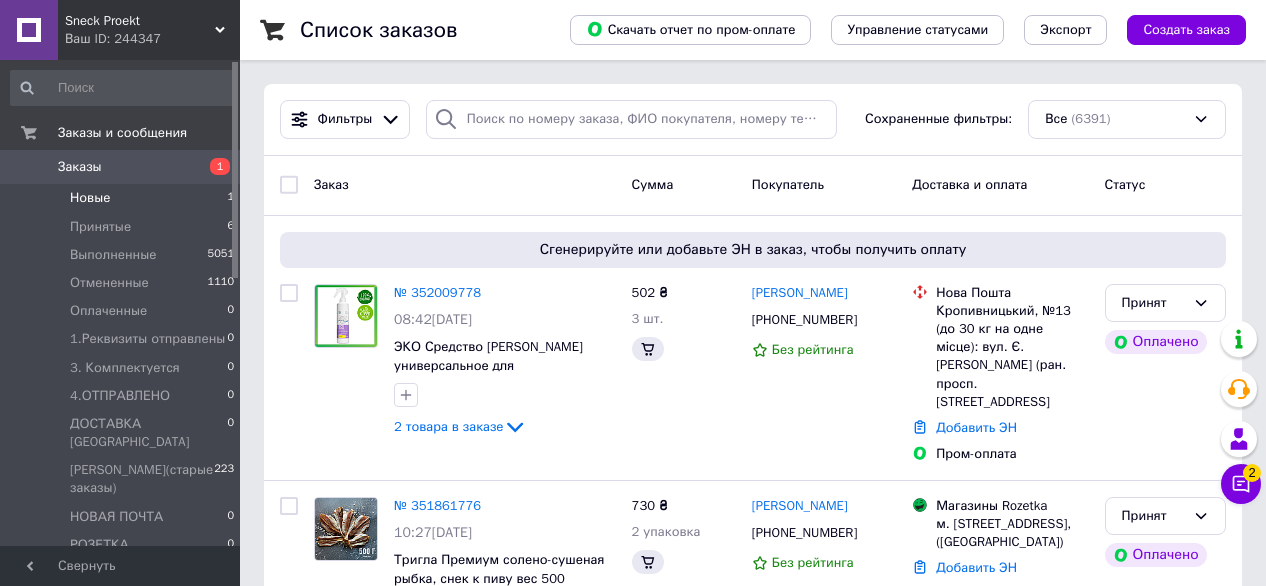 click on "Новые 1" at bounding box center (123, 198) 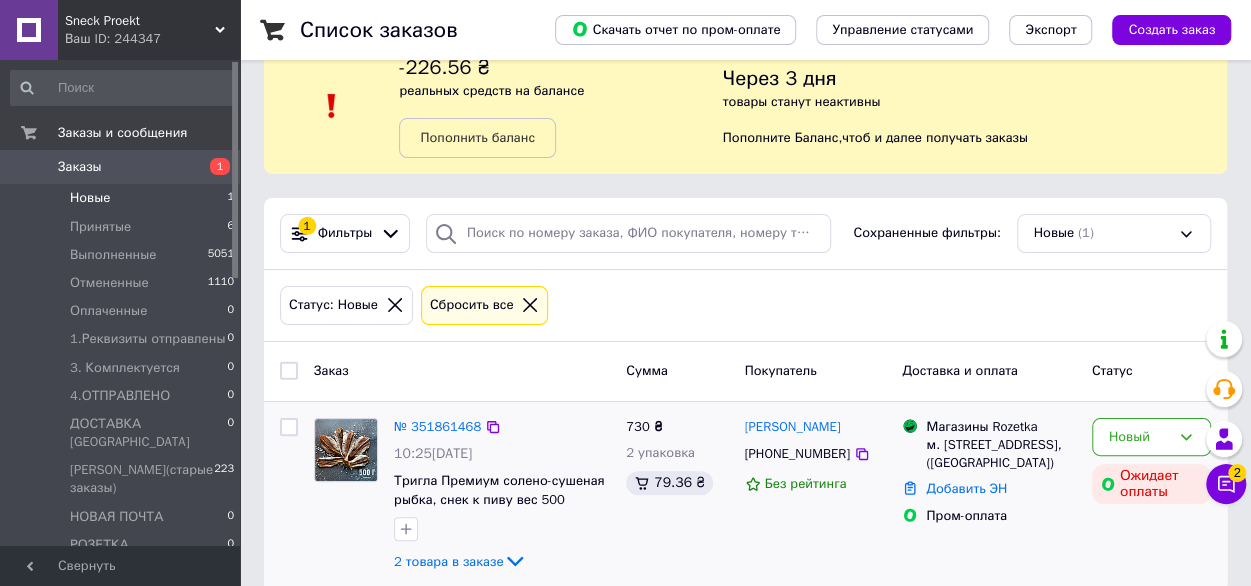 scroll, scrollTop: 71, scrollLeft: 0, axis: vertical 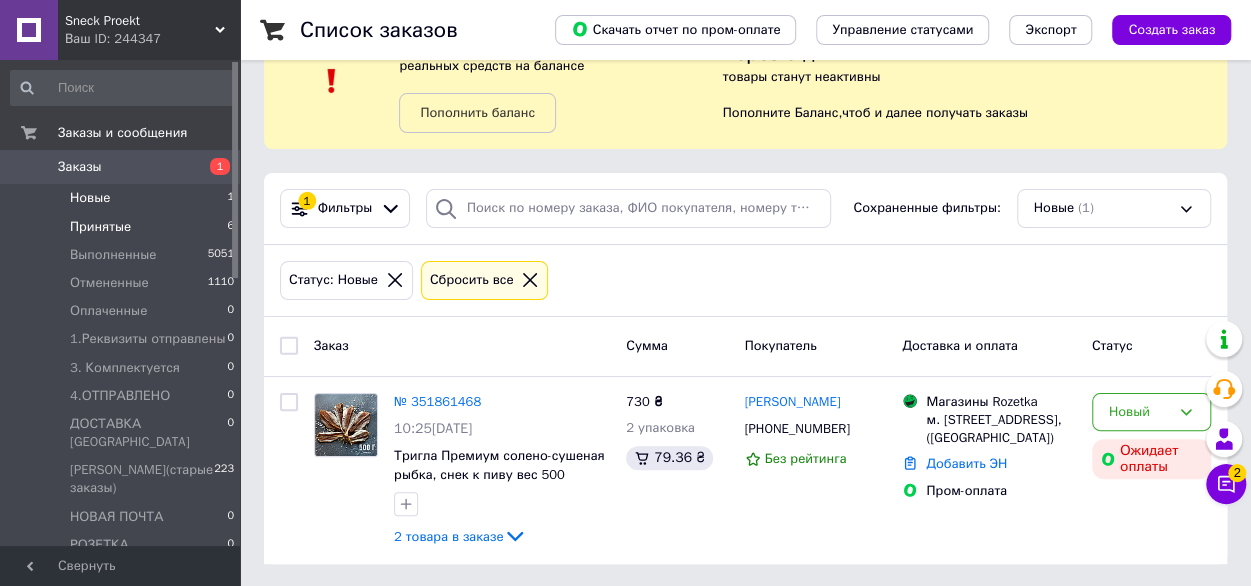 click on "Принятые" at bounding box center (100, 227) 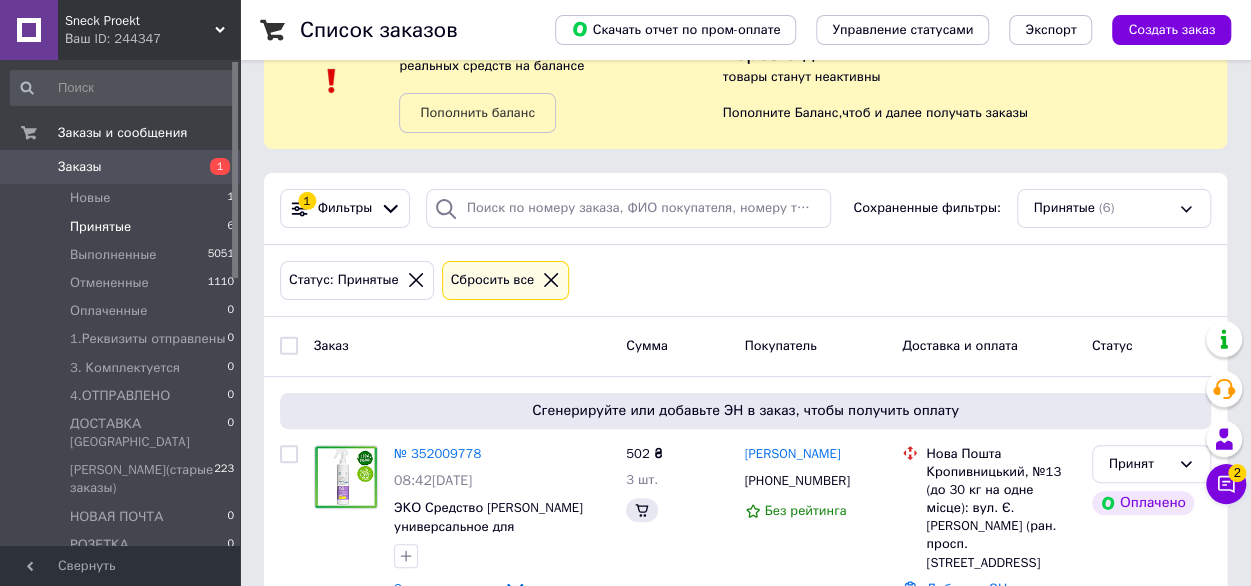 scroll, scrollTop: 0, scrollLeft: 0, axis: both 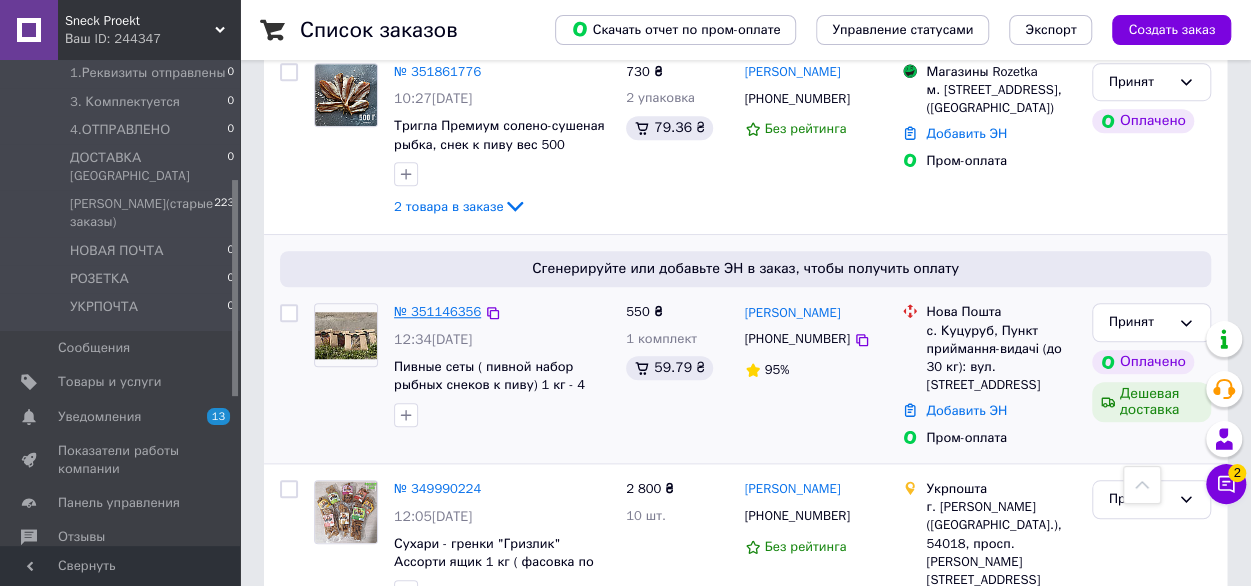 click on "№ 351146356" at bounding box center [437, 311] 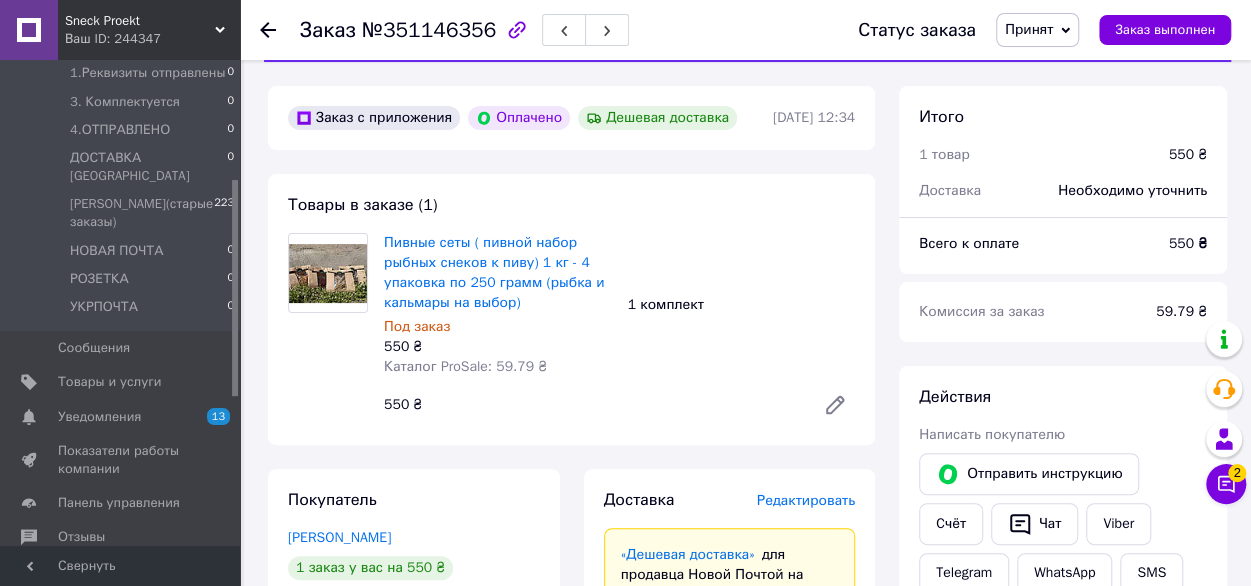 scroll, scrollTop: 0, scrollLeft: 0, axis: both 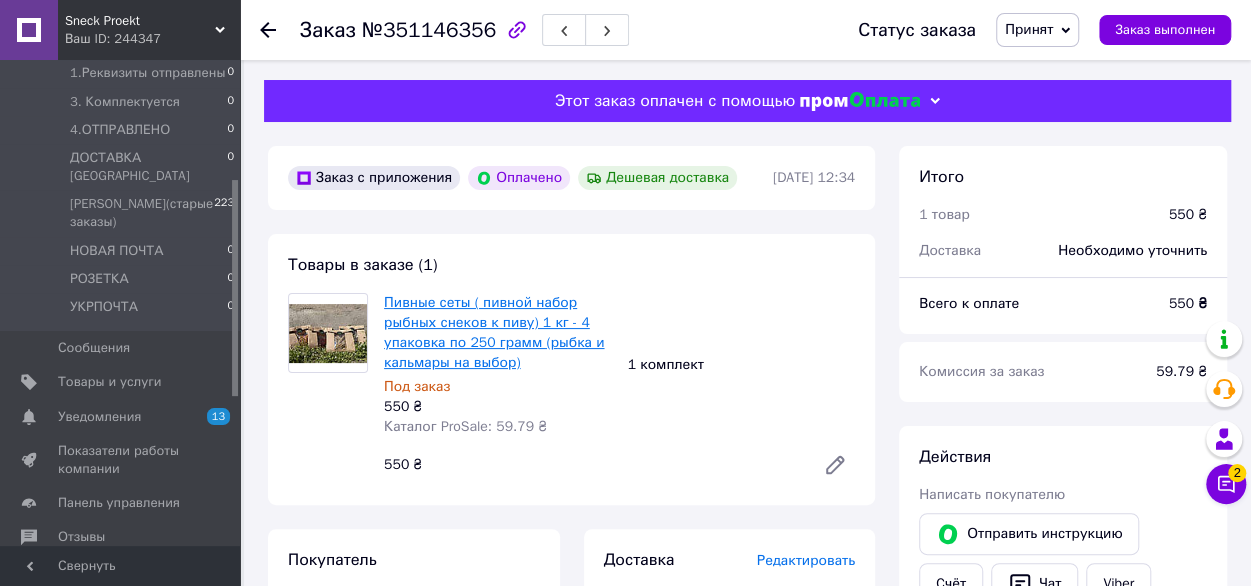 click on "Пивные сеты ( пивной набор рыбных снеков к пиву) 1 кг - 4 упаковка по 250 грамм (рыбка и кальмары на выбор)" at bounding box center [494, 332] 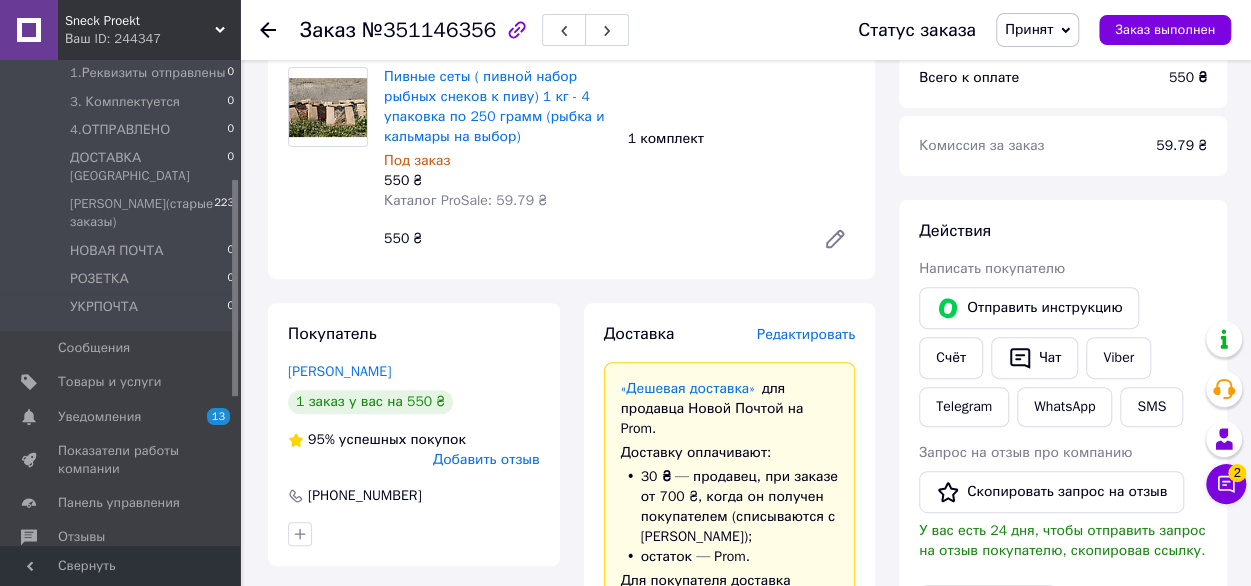 scroll, scrollTop: 133, scrollLeft: 0, axis: vertical 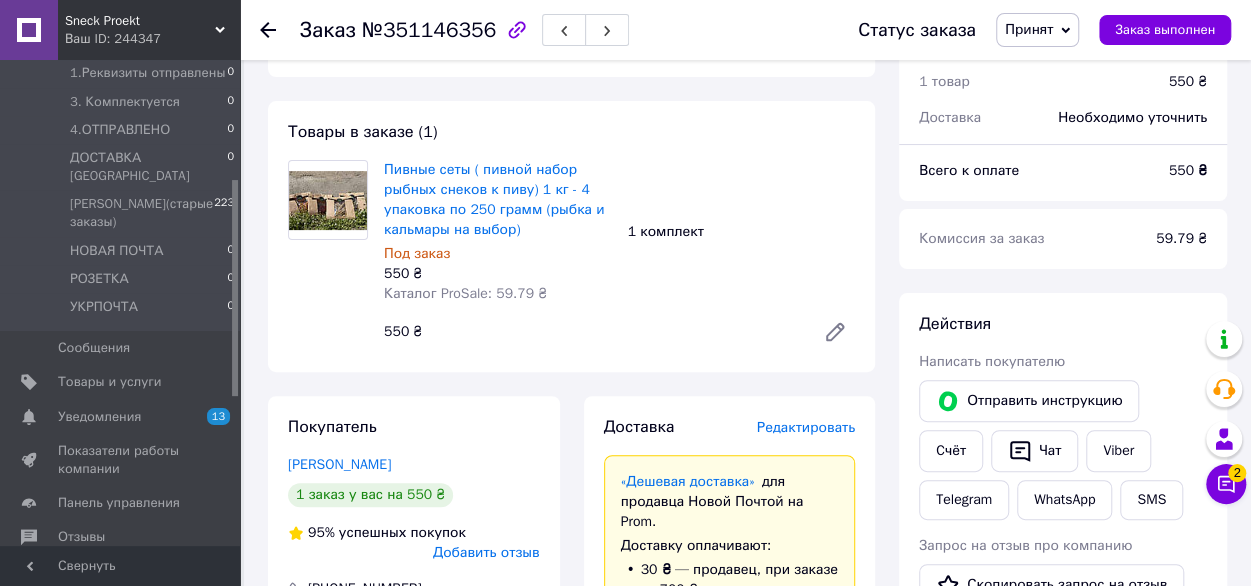 click 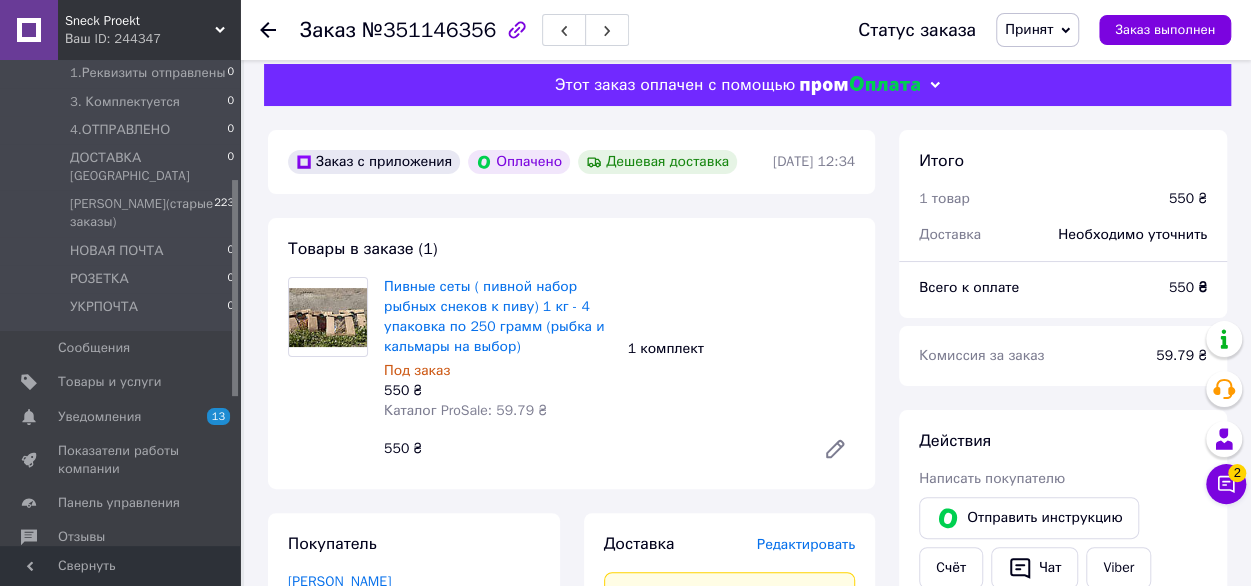 scroll, scrollTop: 0, scrollLeft: 0, axis: both 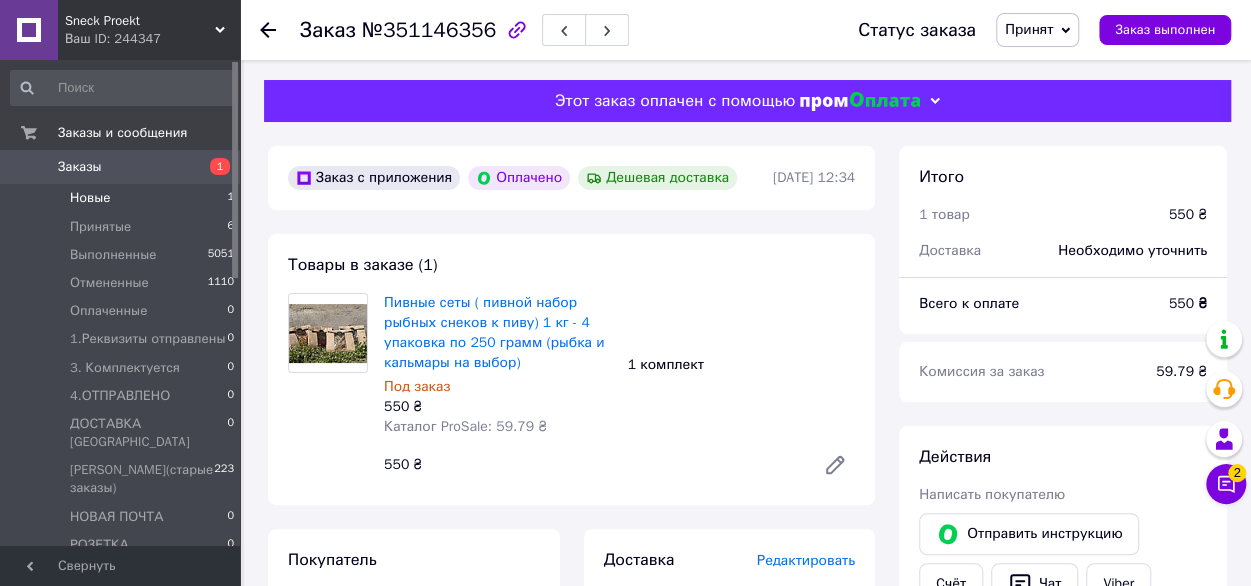 click on "Новые 1" at bounding box center (123, 198) 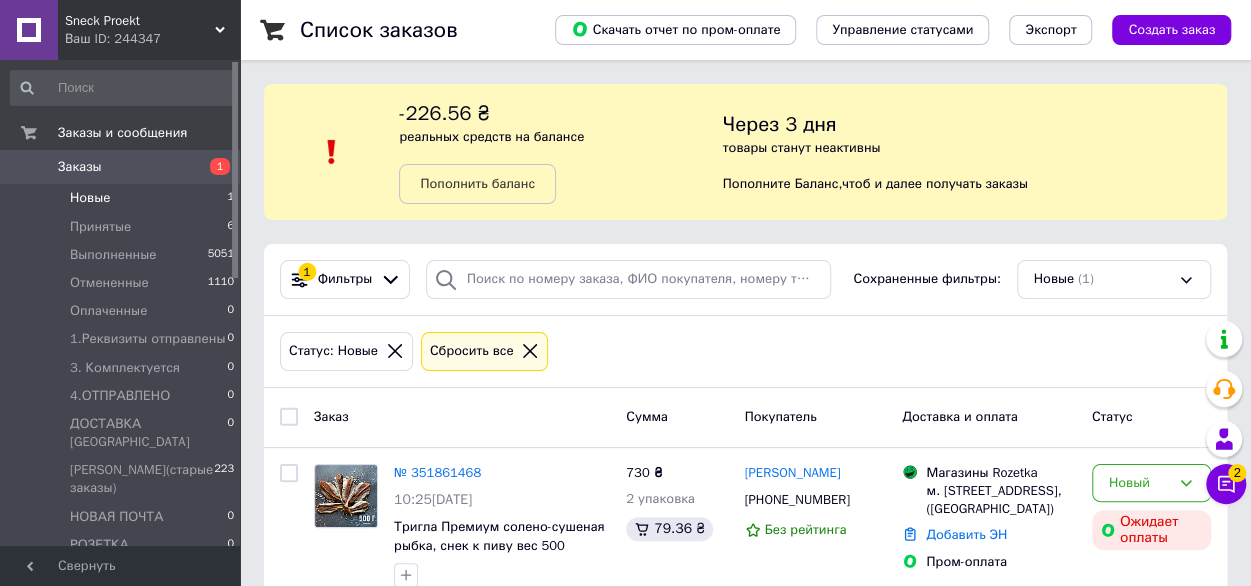 scroll, scrollTop: 71, scrollLeft: 0, axis: vertical 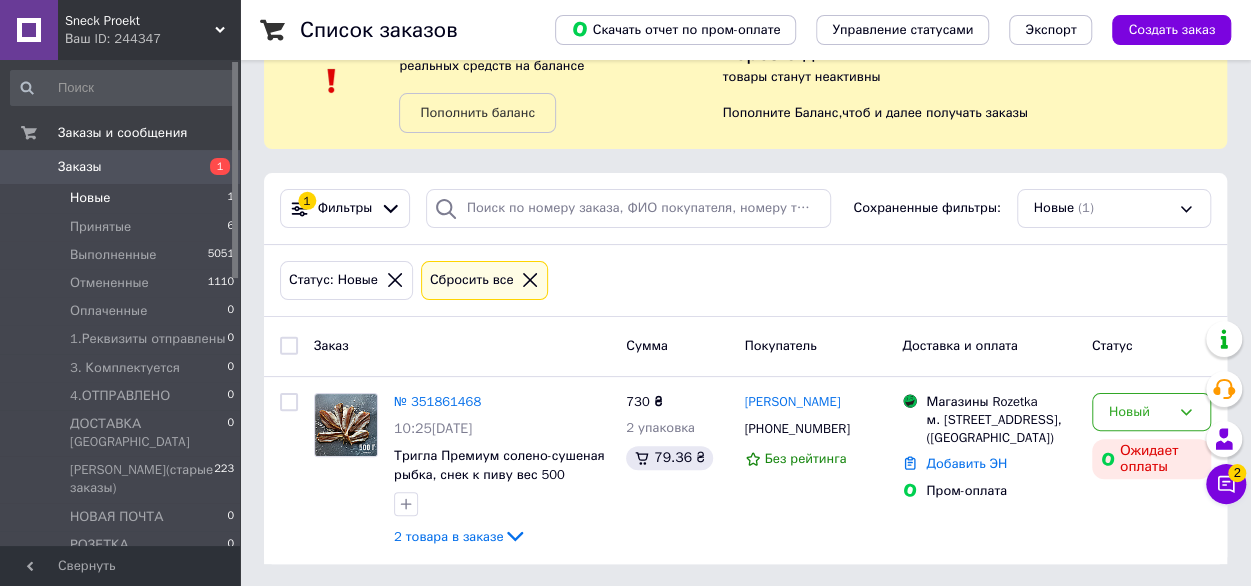 click on "Новые 1" at bounding box center [123, 198] 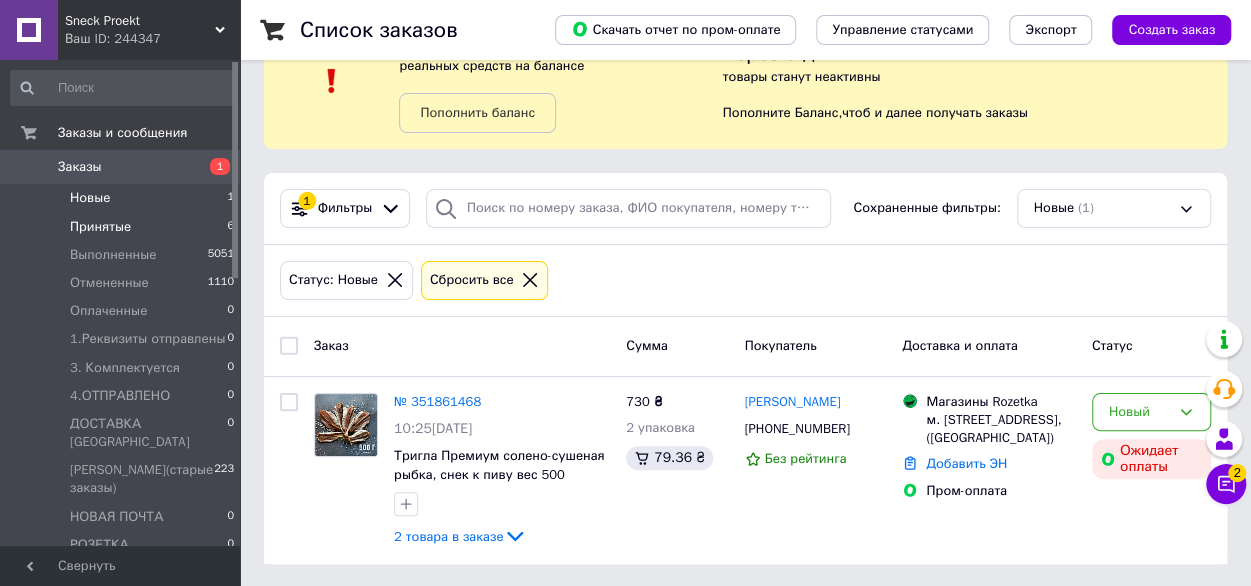 click on "Принятые" at bounding box center (100, 227) 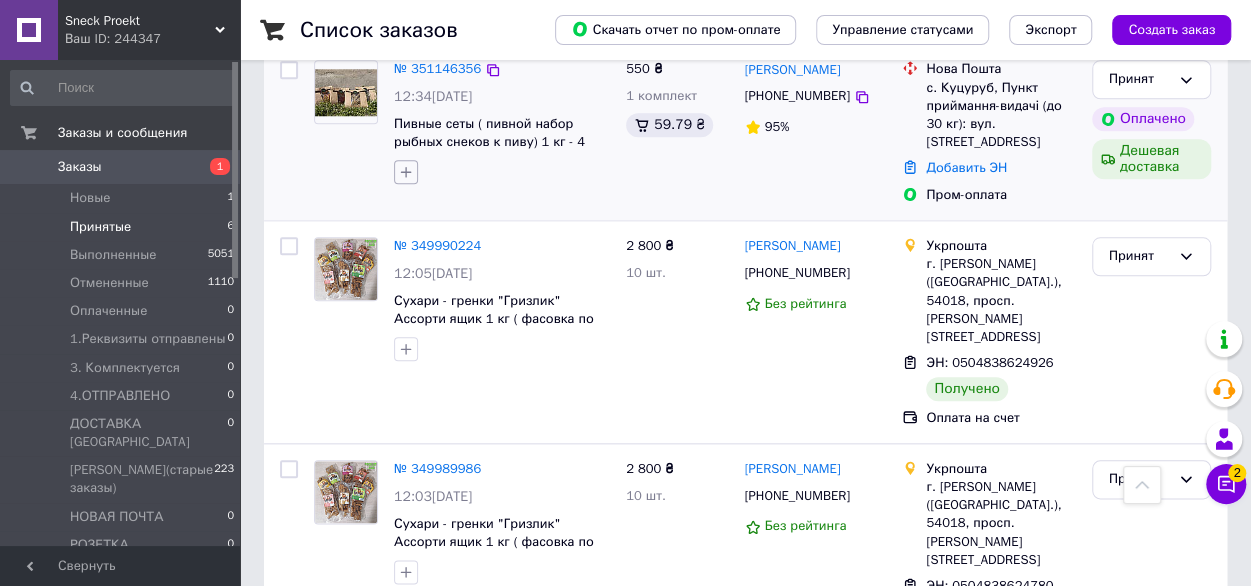 scroll, scrollTop: 800, scrollLeft: 0, axis: vertical 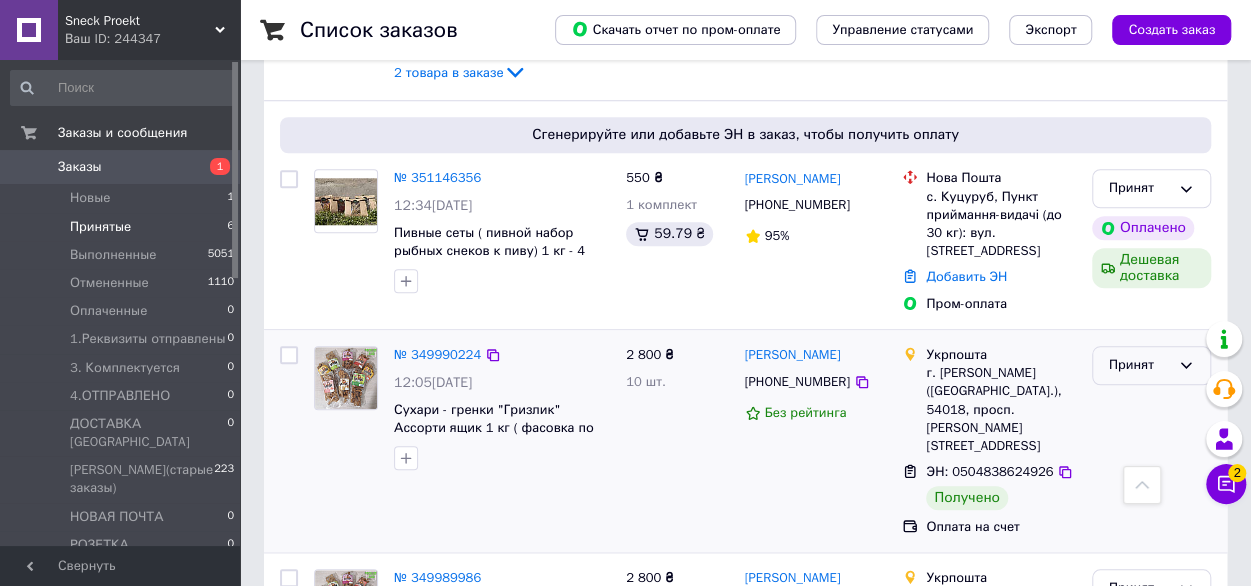 click on "Принят" at bounding box center [1139, 365] 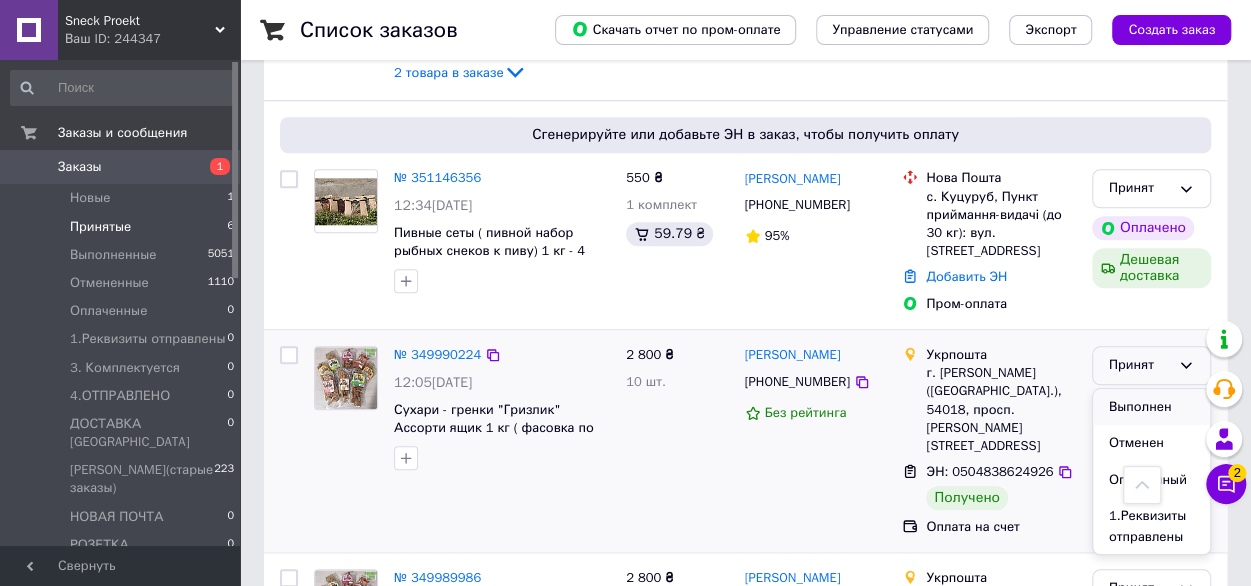 click on "Выполнен" at bounding box center (1151, 407) 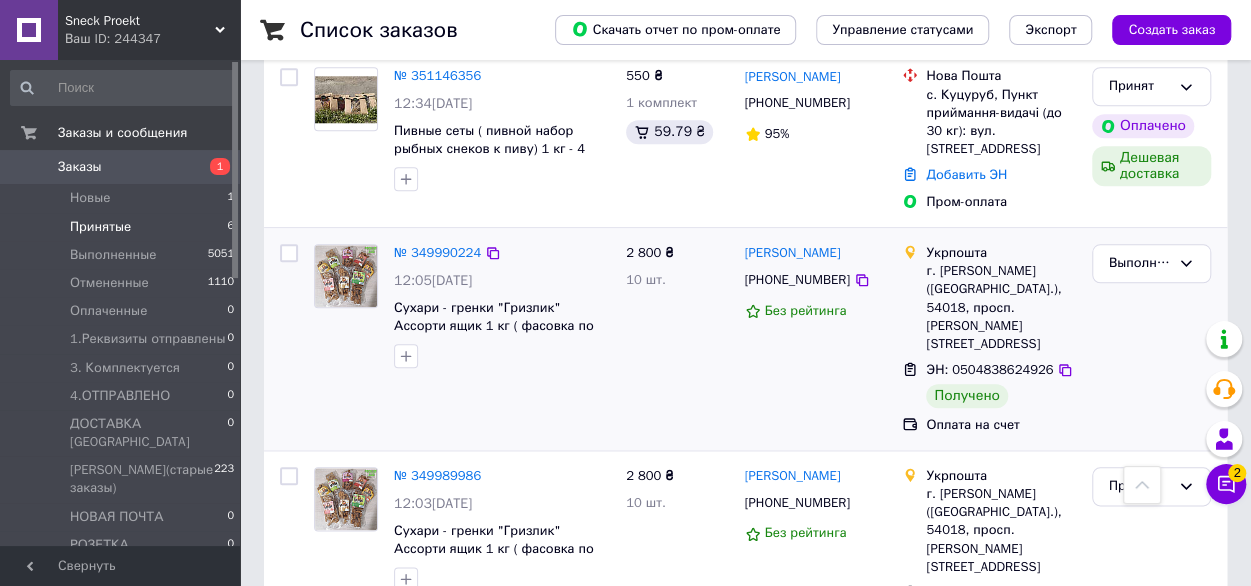 scroll, scrollTop: 933, scrollLeft: 0, axis: vertical 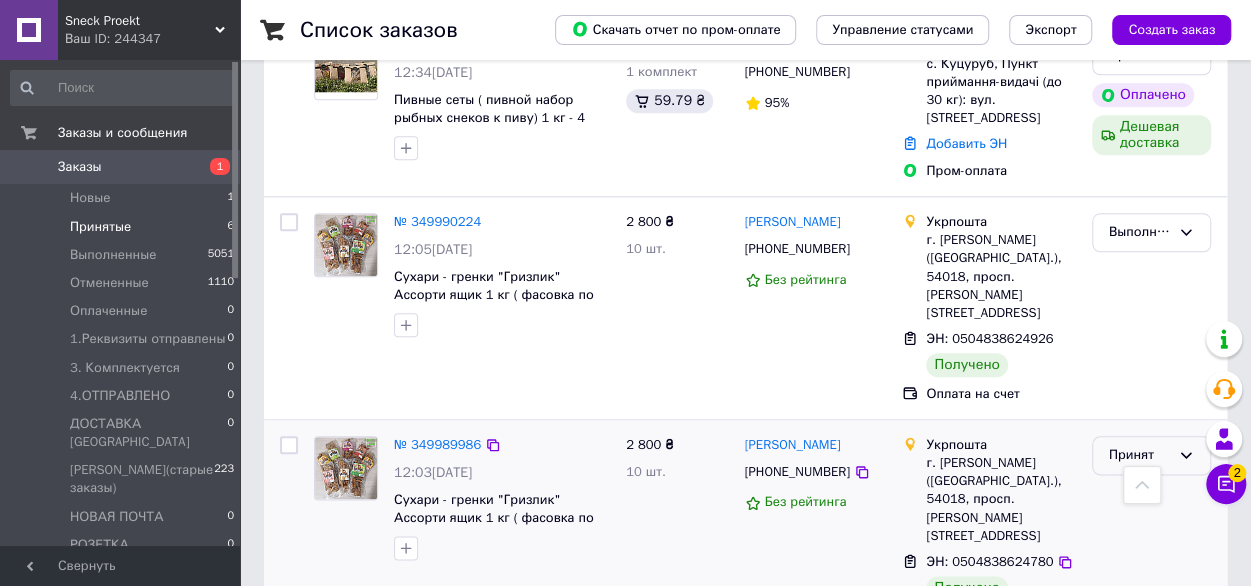 click on "Принят" at bounding box center (1139, 455) 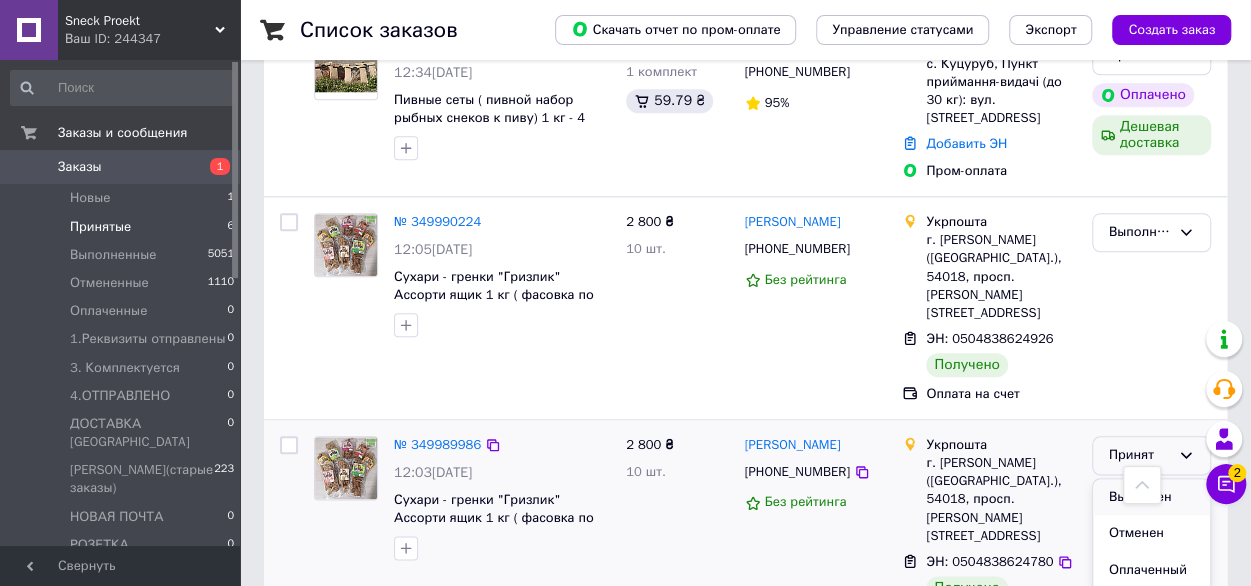 click on "Выполнен" at bounding box center [1151, 497] 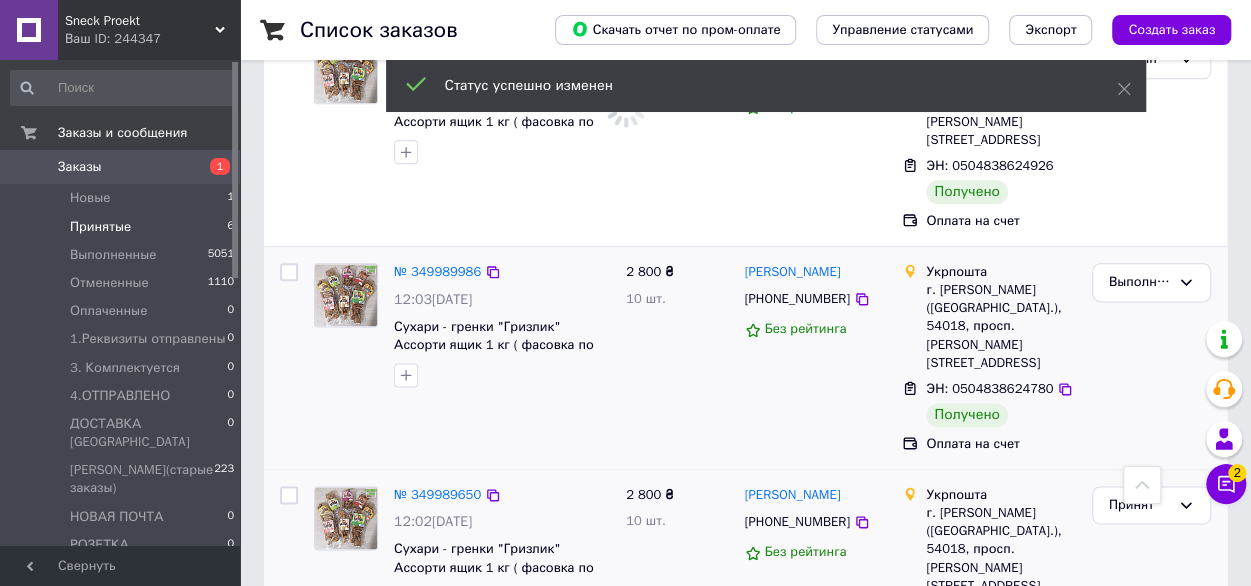 scroll, scrollTop: 1160, scrollLeft: 0, axis: vertical 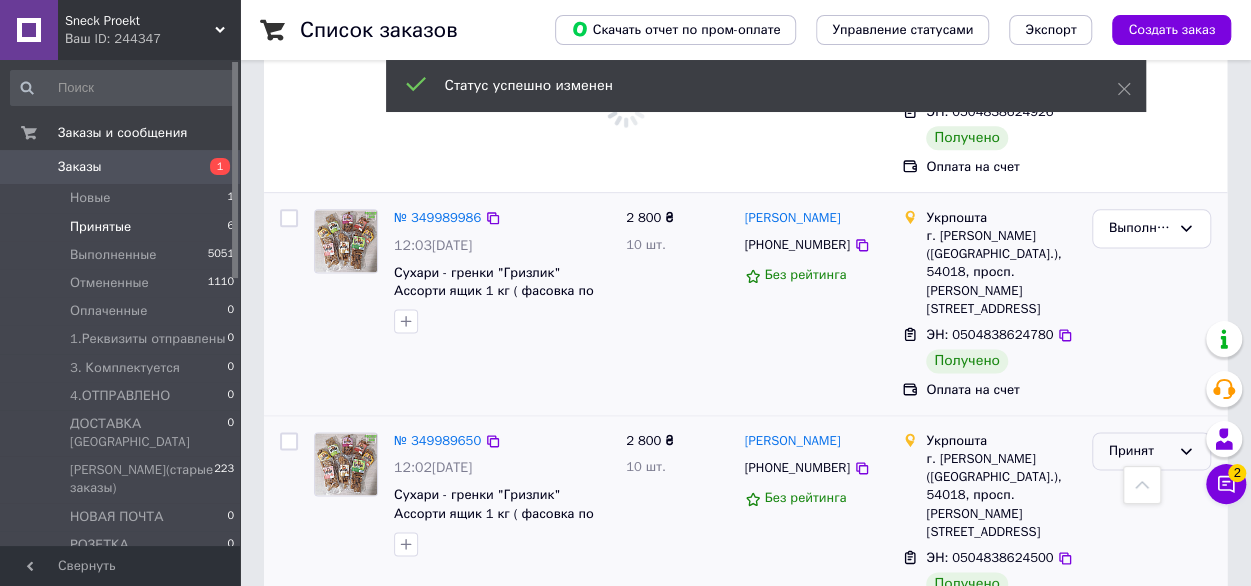 click on "Принят" at bounding box center [1151, 451] 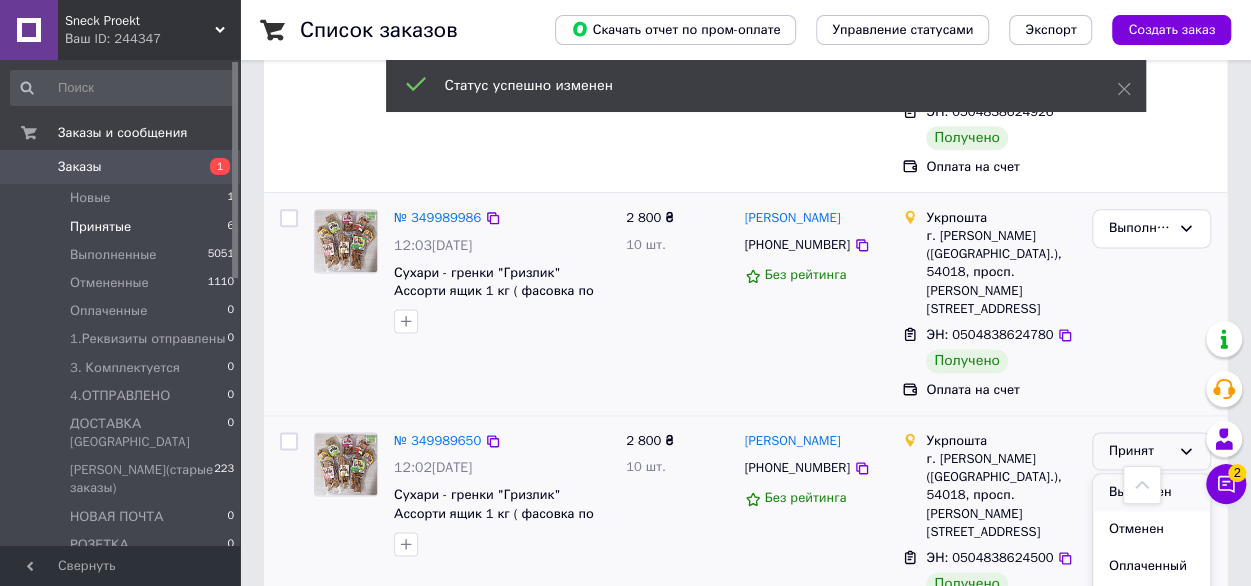 click on "Выполнен" at bounding box center (1151, 492) 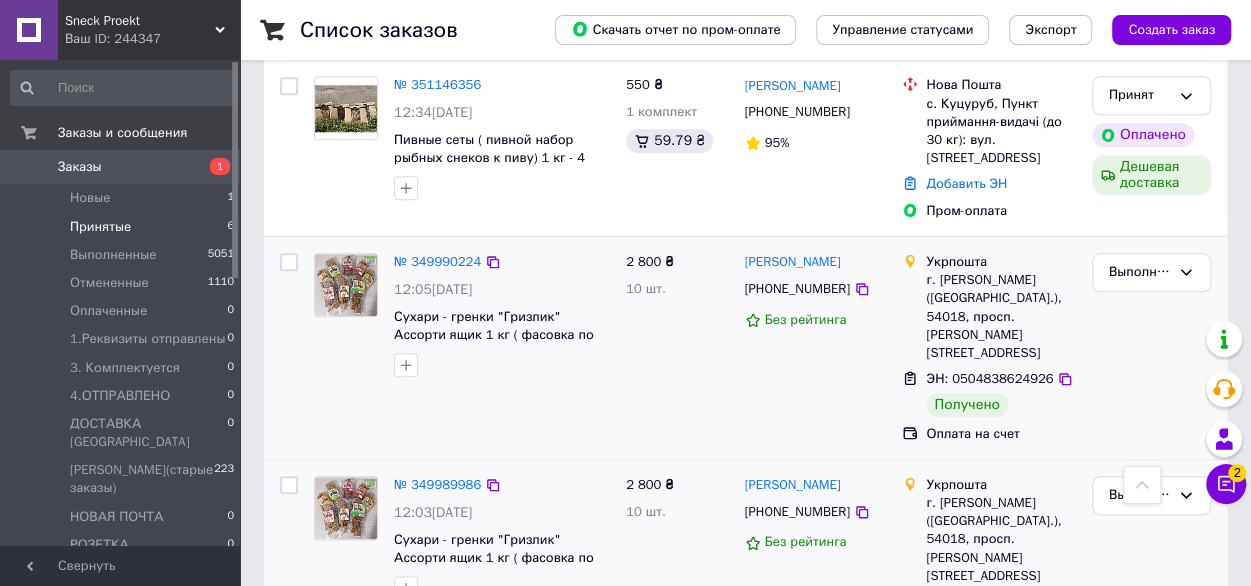 scroll, scrollTop: 760, scrollLeft: 0, axis: vertical 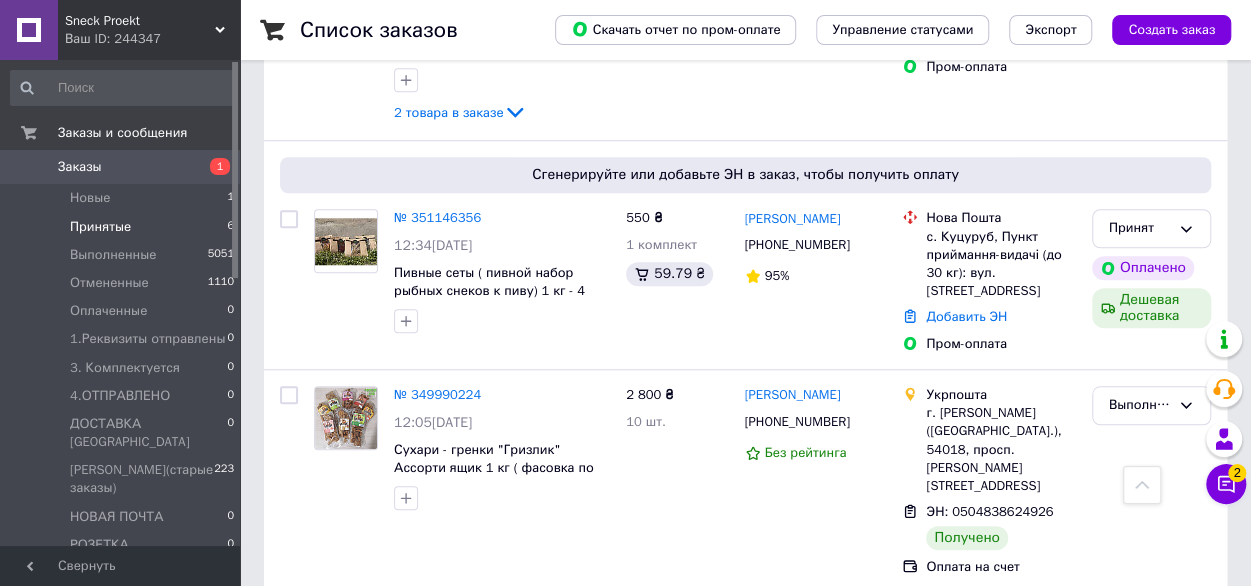 click on "Принятые" at bounding box center (100, 227) 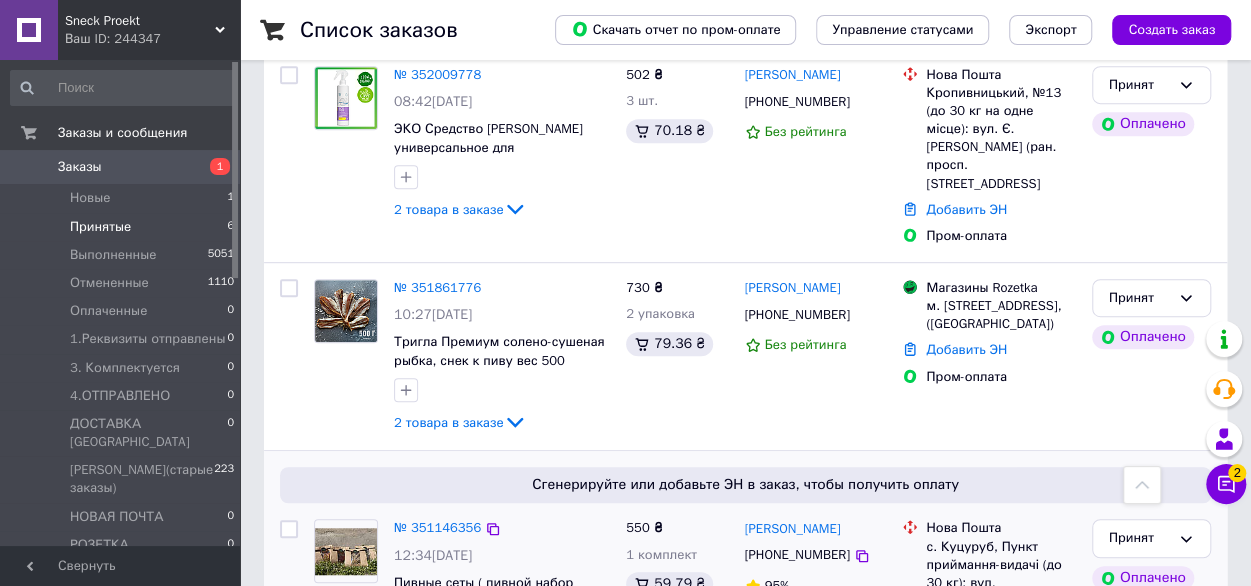 scroll, scrollTop: 360, scrollLeft: 0, axis: vertical 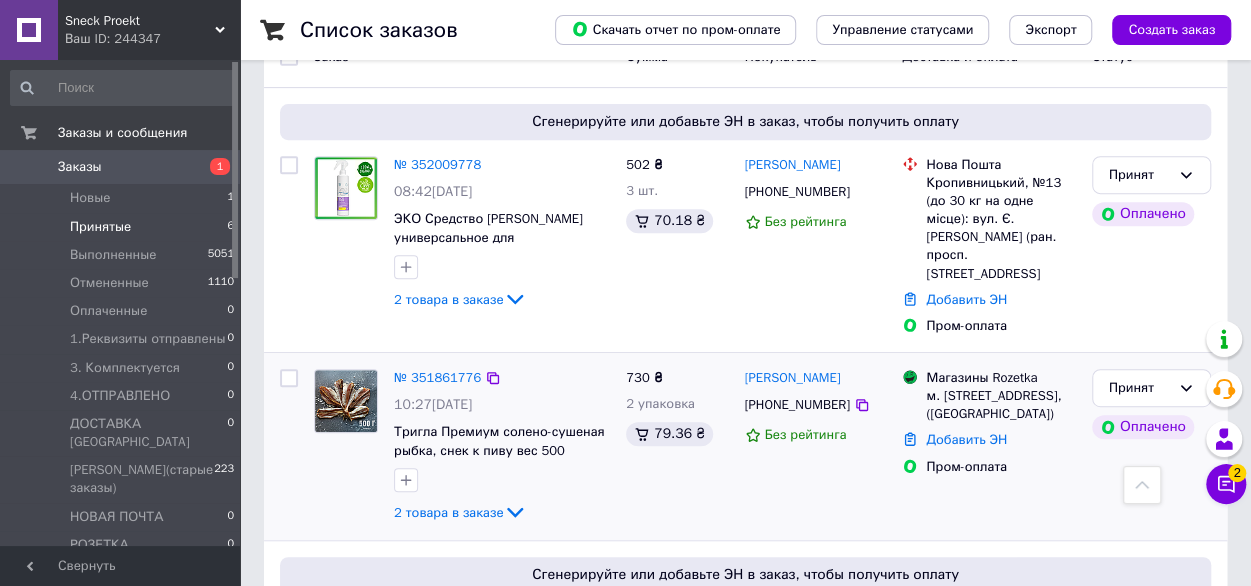click on "№ 351861776" at bounding box center [437, 378] 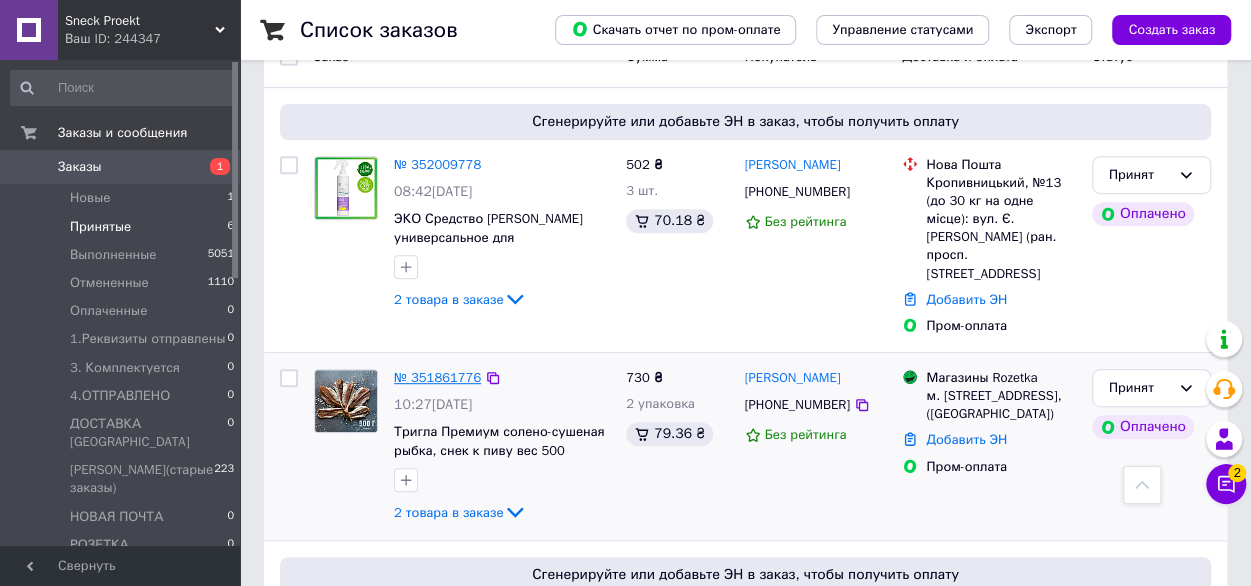 click on "№ 351861776" at bounding box center (437, 377) 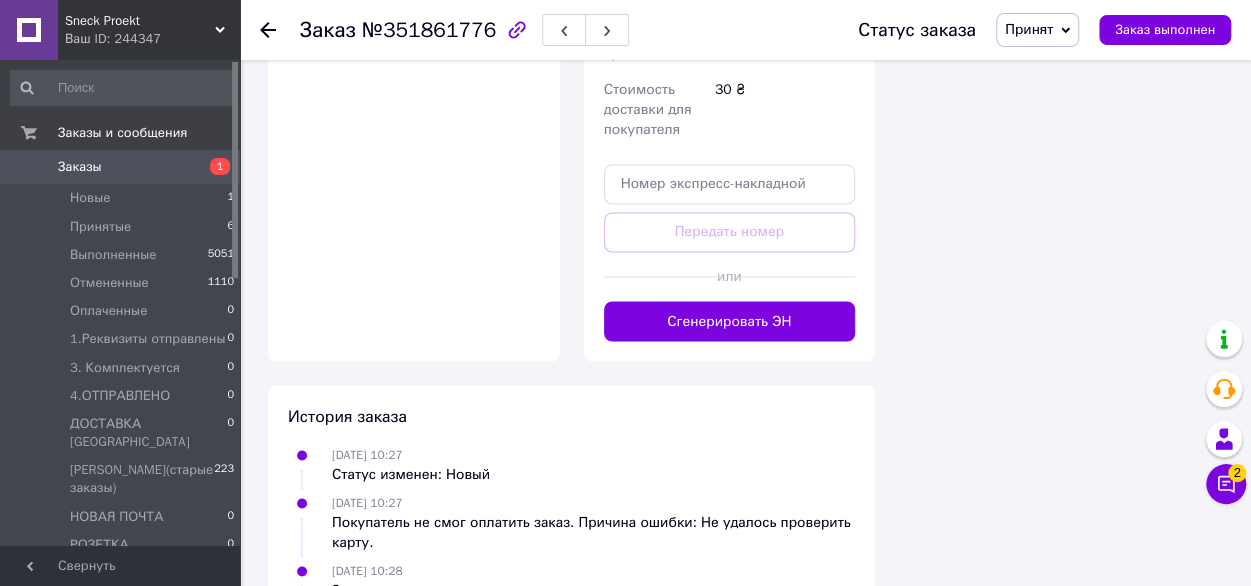 scroll, scrollTop: 1738, scrollLeft: 0, axis: vertical 